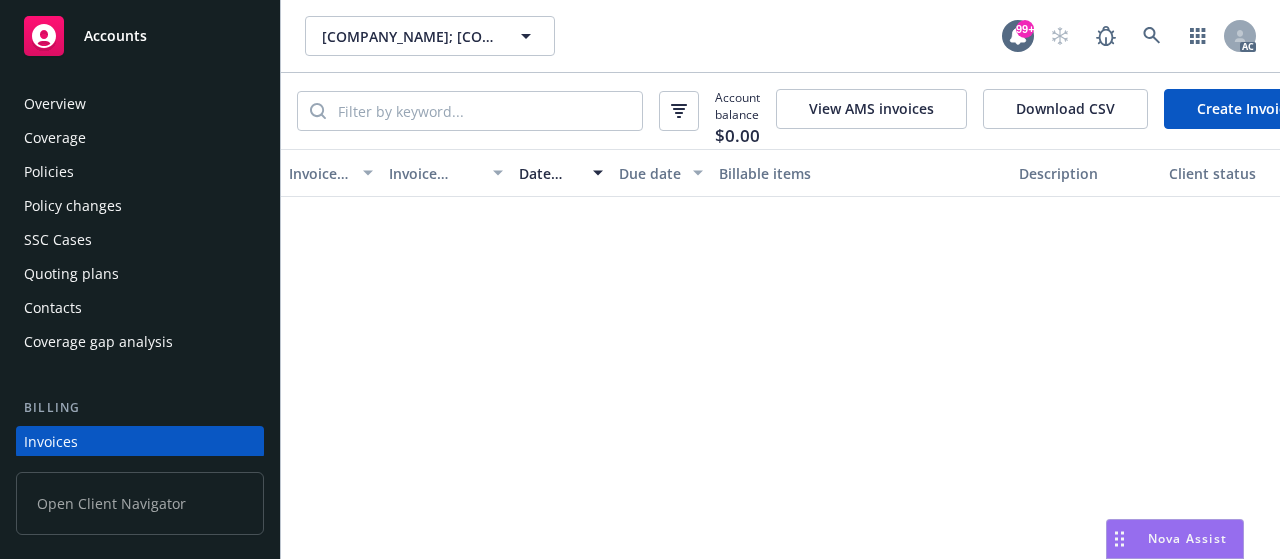 scroll, scrollTop: 0, scrollLeft: 0, axis: both 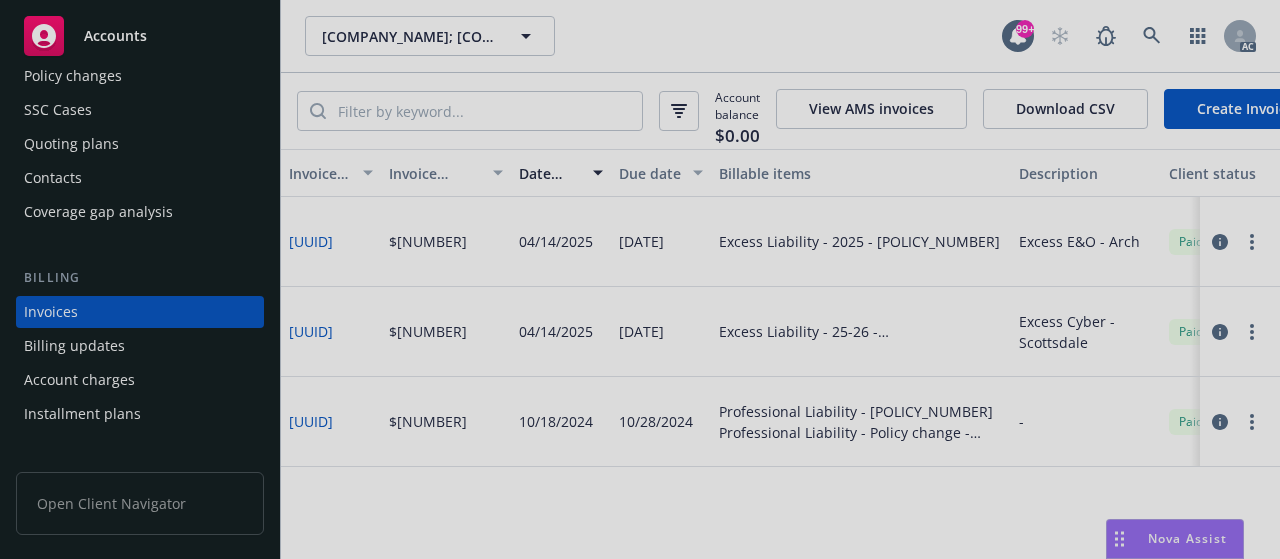 click at bounding box center [640, 279] 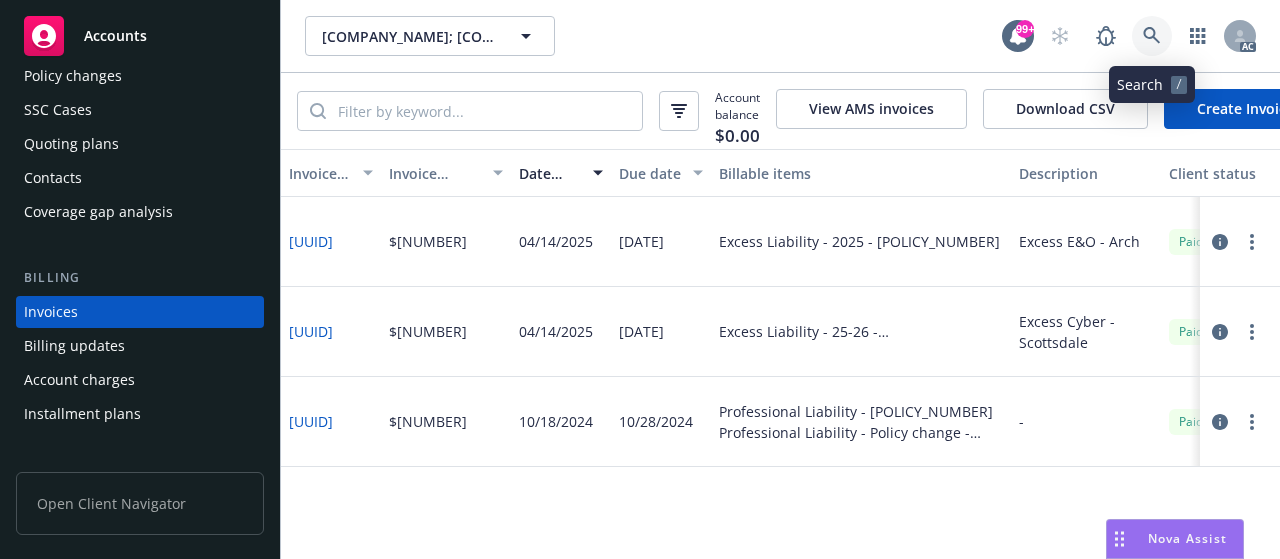 click 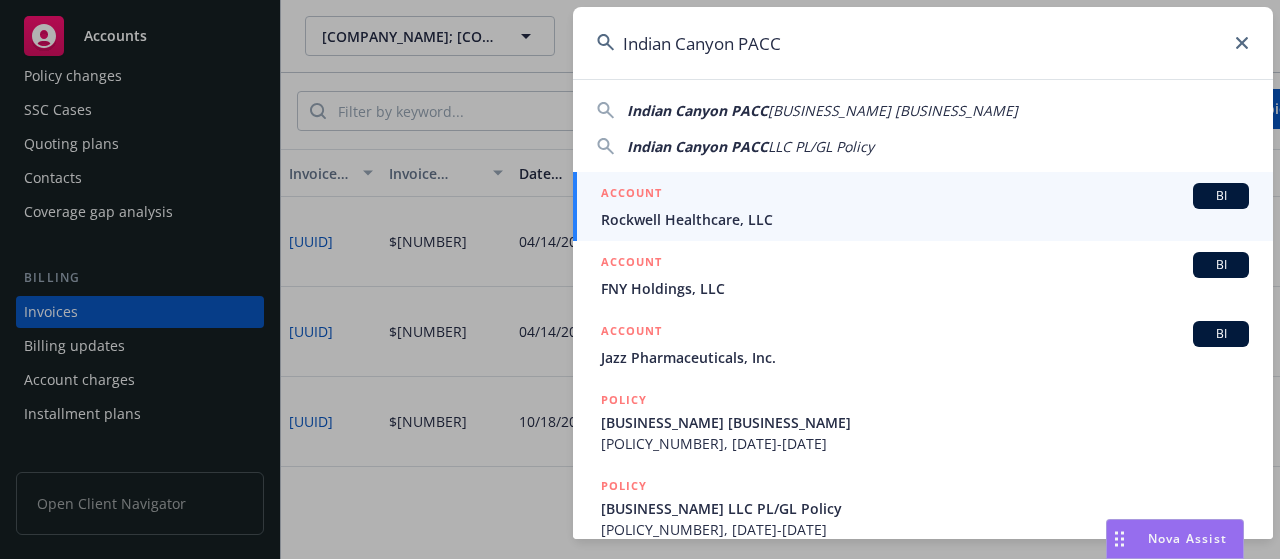 drag, startPoint x: 799, startPoint y: 45, endPoint x: 604, endPoint y: 37, distance: 195.16403 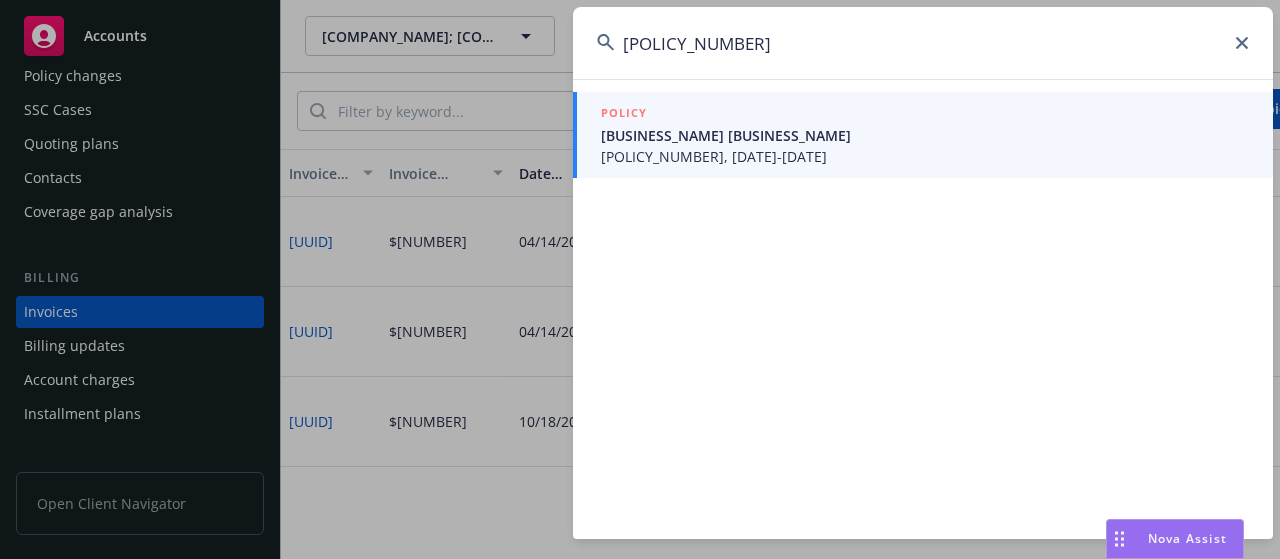 type on "[POLICY_NUMBER]" 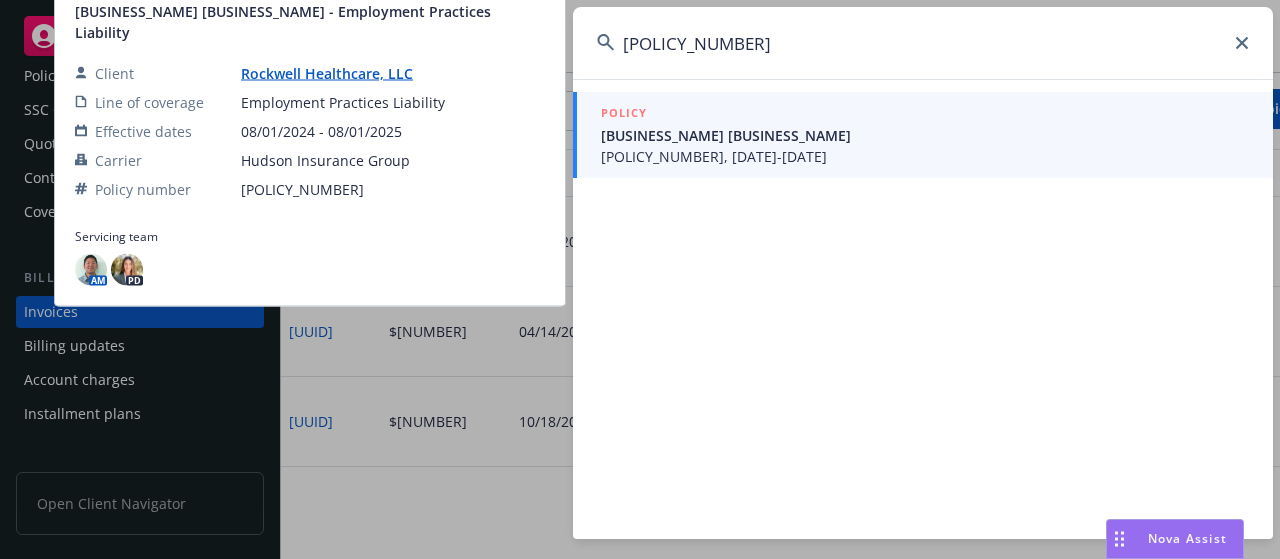 click on "[POLICY_NUMBER], [DATE]-[DATE]" at bounding box center (925, 156) 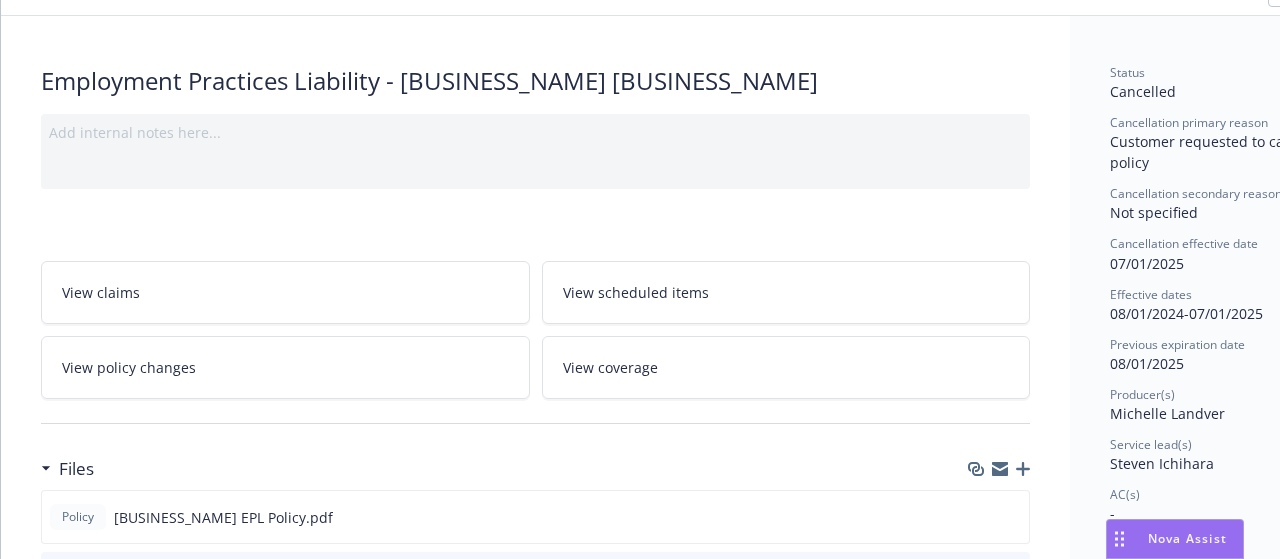 scroll, scrollTop: 0, scrollLeft: 0, axis: both 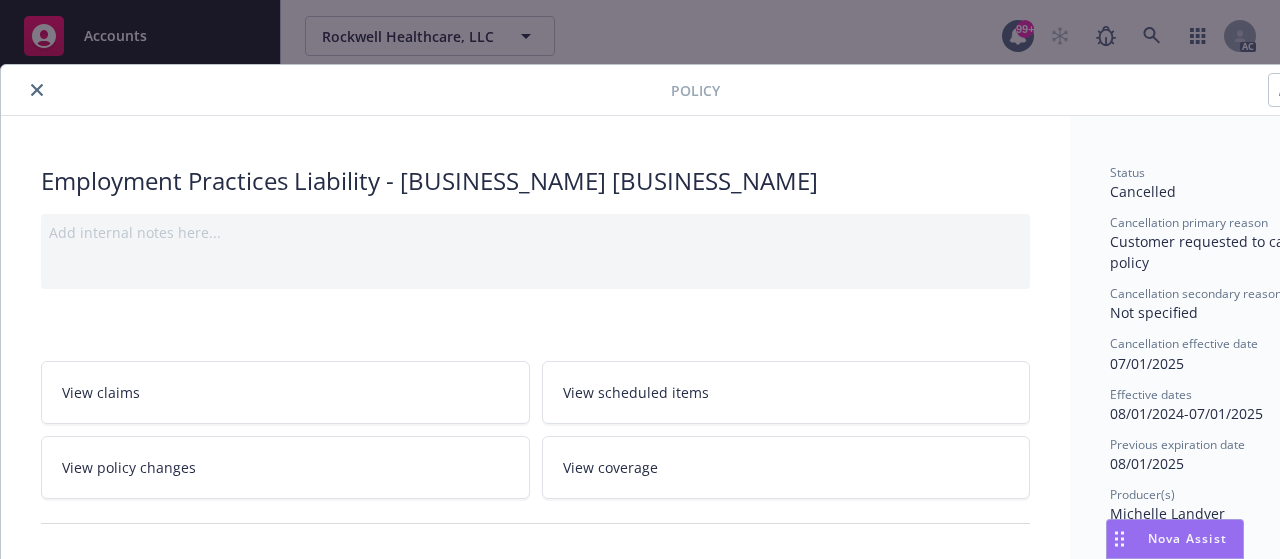 click 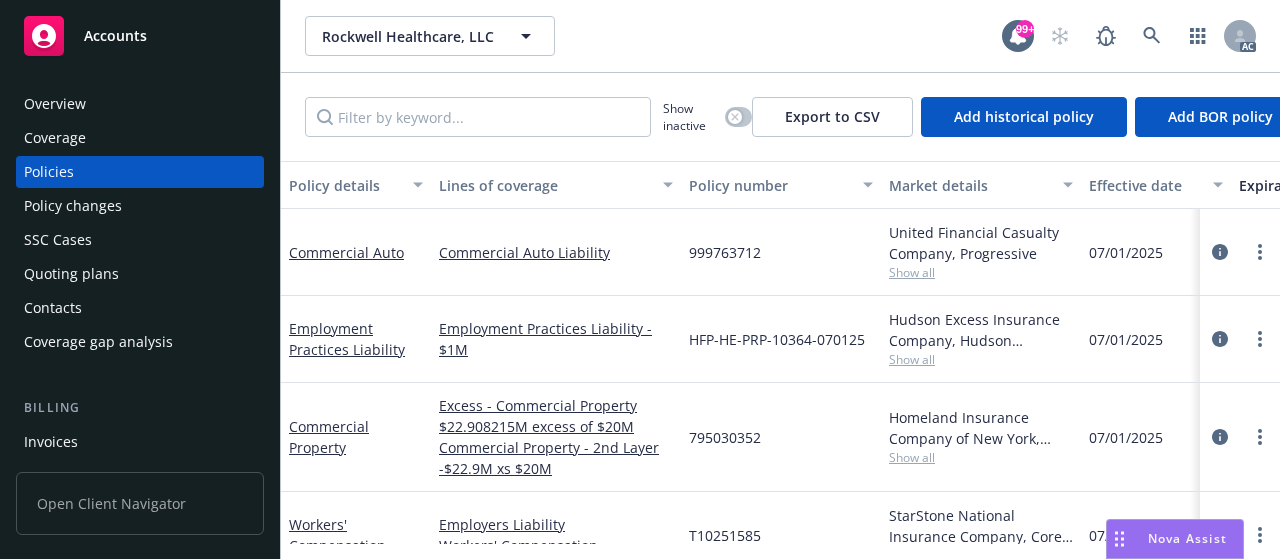 click on "Invoices" at bounding box center [51, 442] 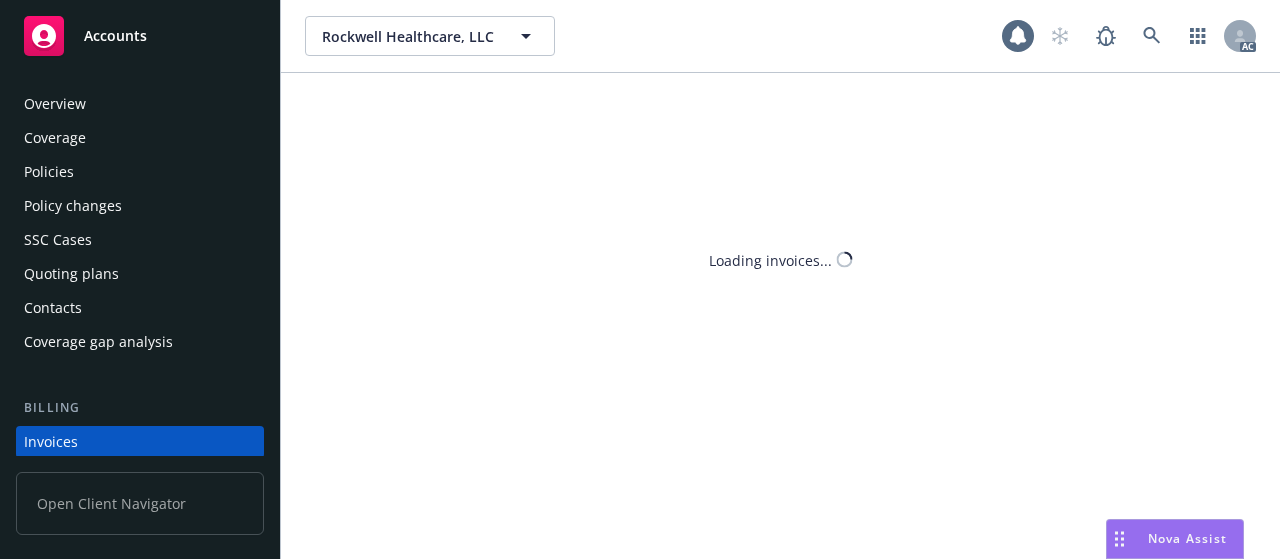 scroll, scrollTop: 130, scrollLeft: 0, axis: vertical 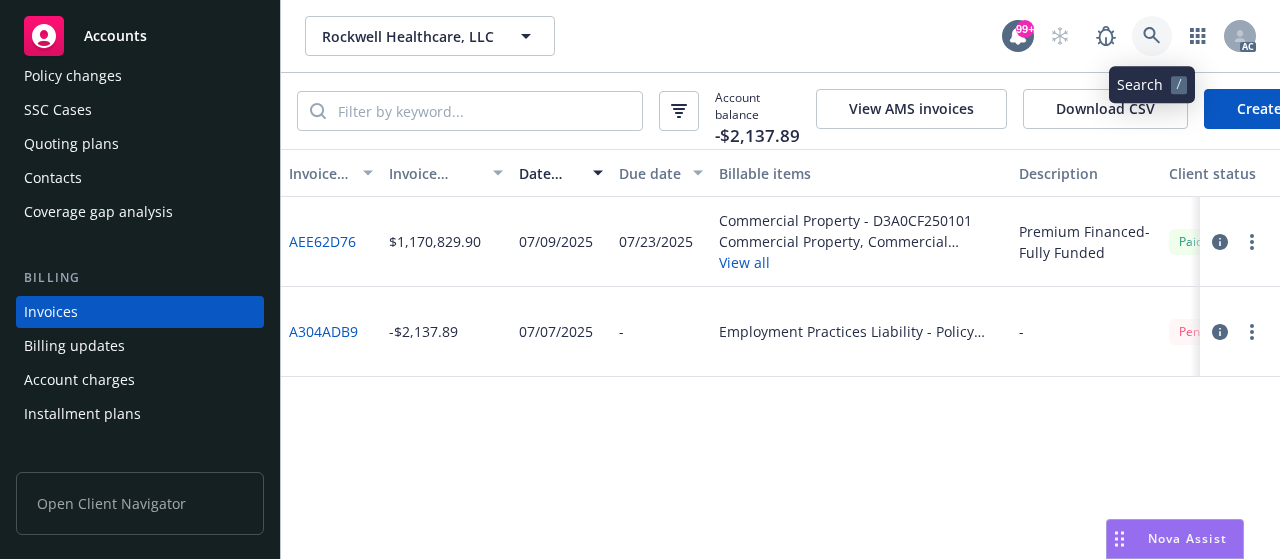 click 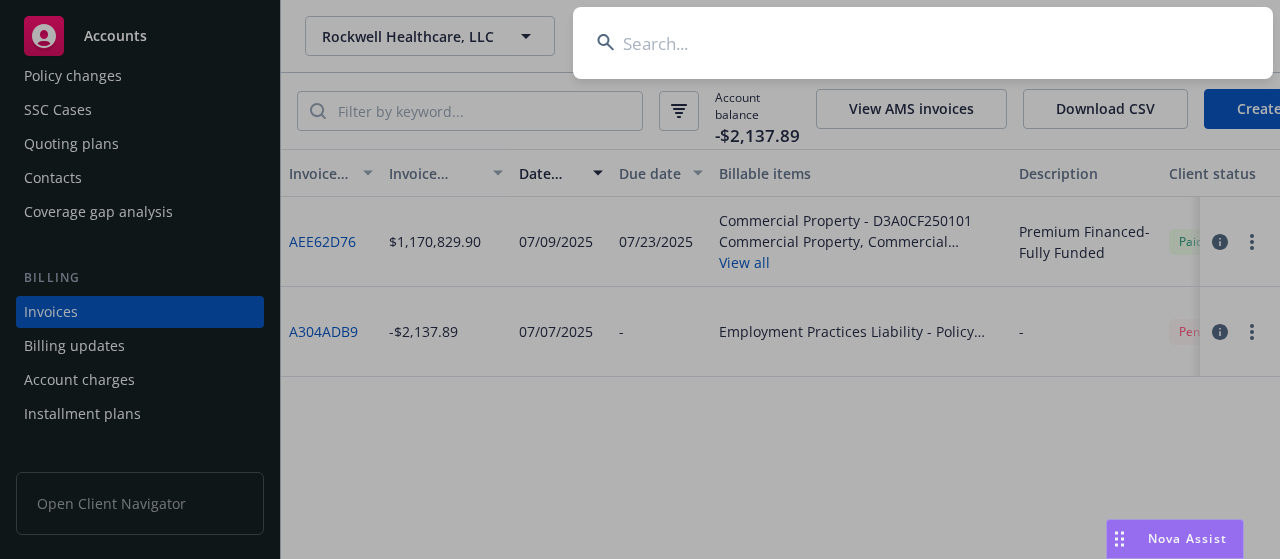 click at bounding box center (923, 43) 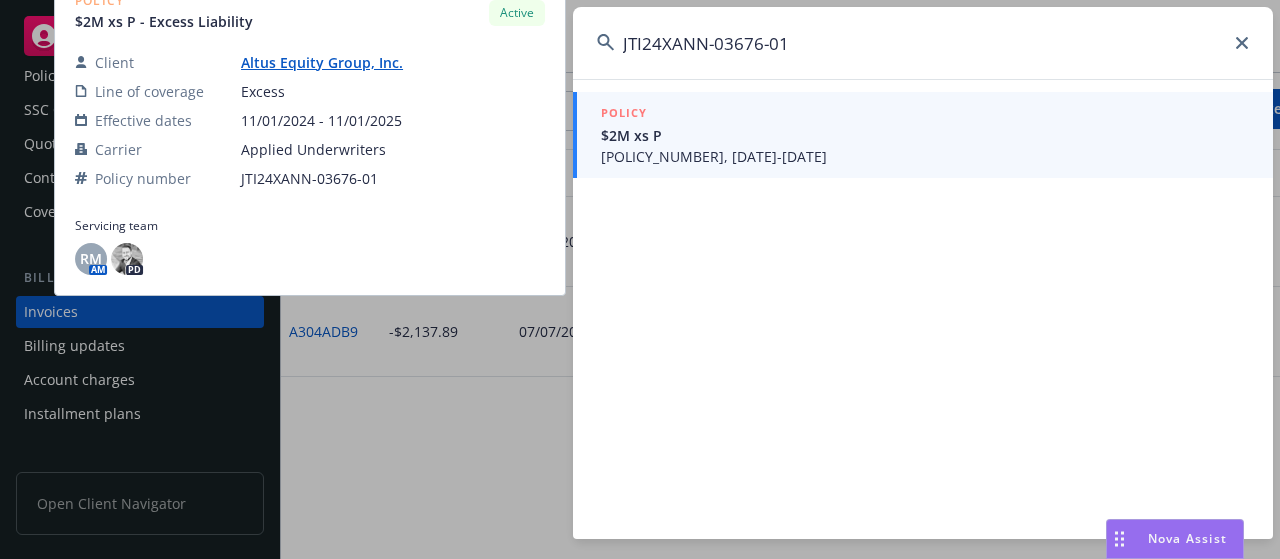 type on "JTI24XANN-03676-01" 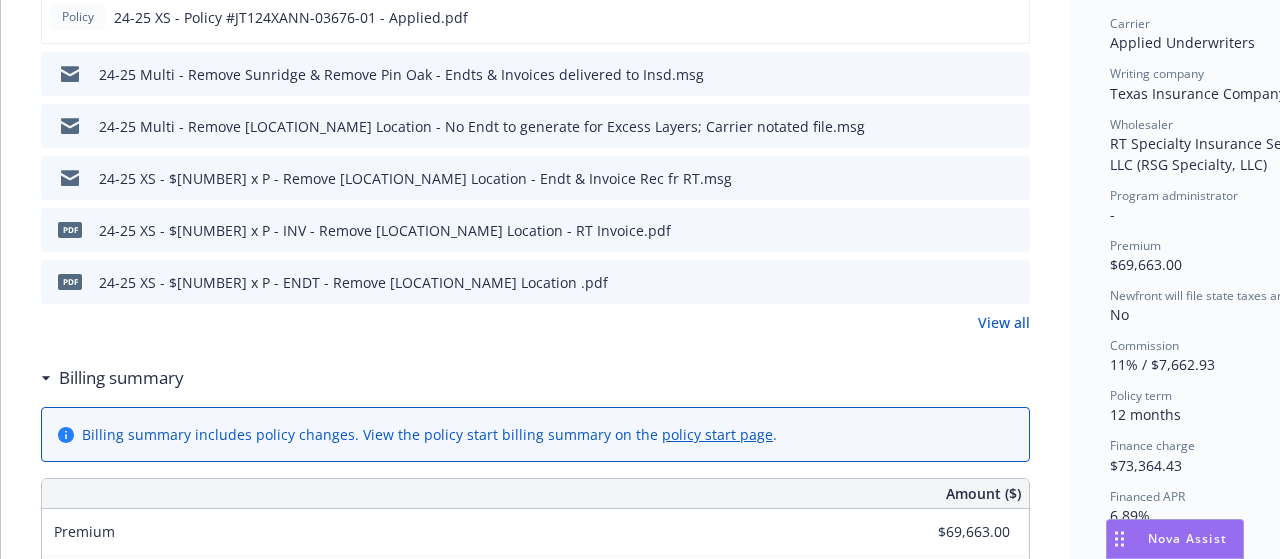 scroll, scrollTop: 0, scrollLeft: 0, axis: both 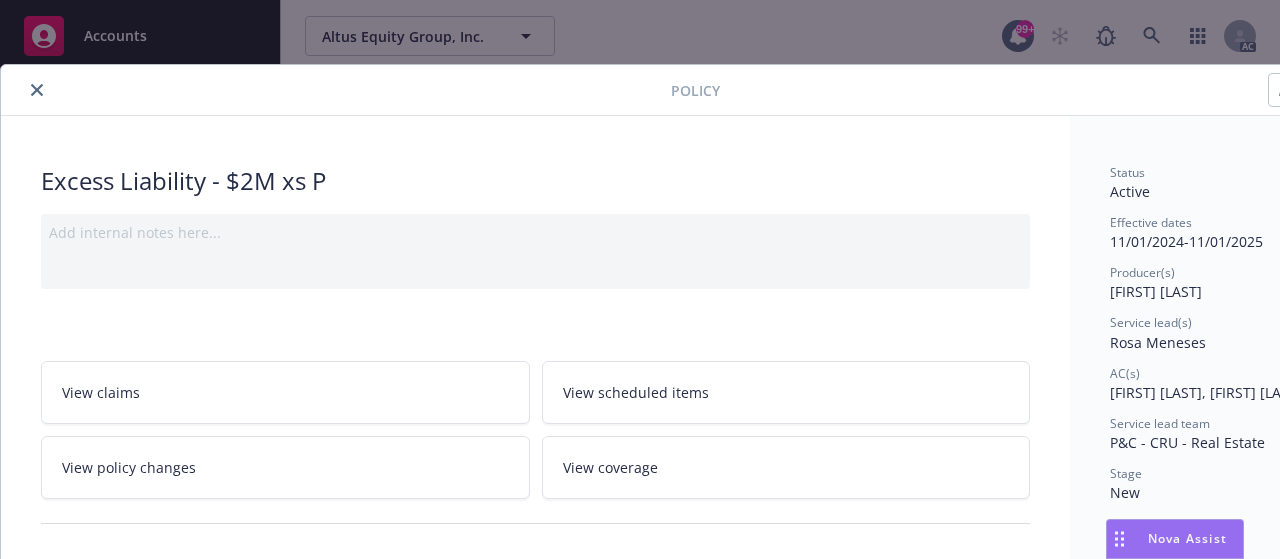 click 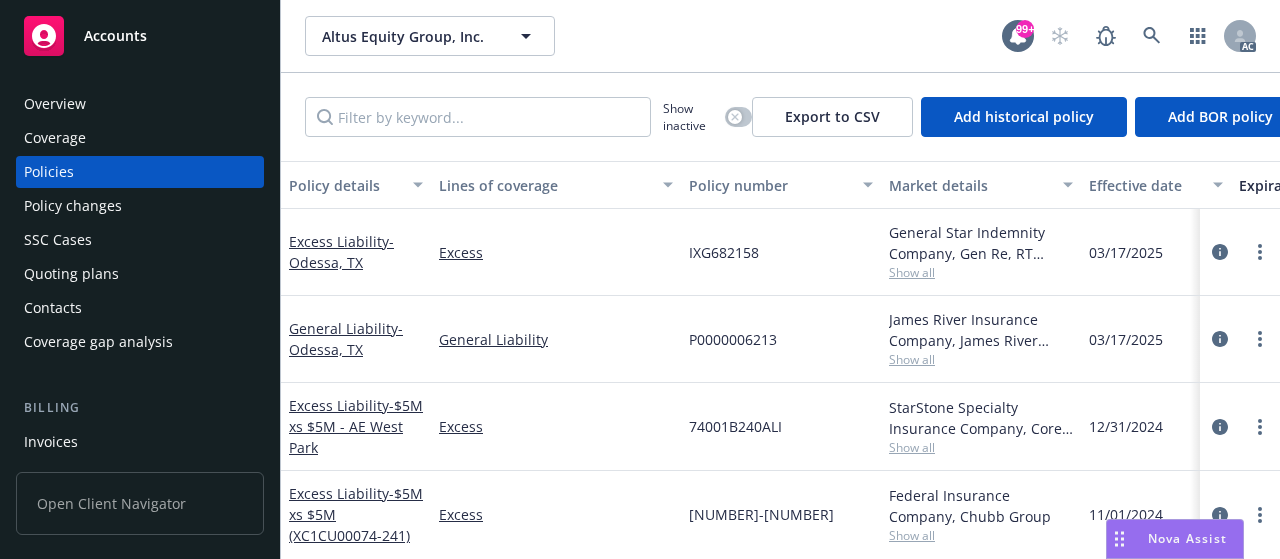click on "Invoices" at bounding box center (51, 442) 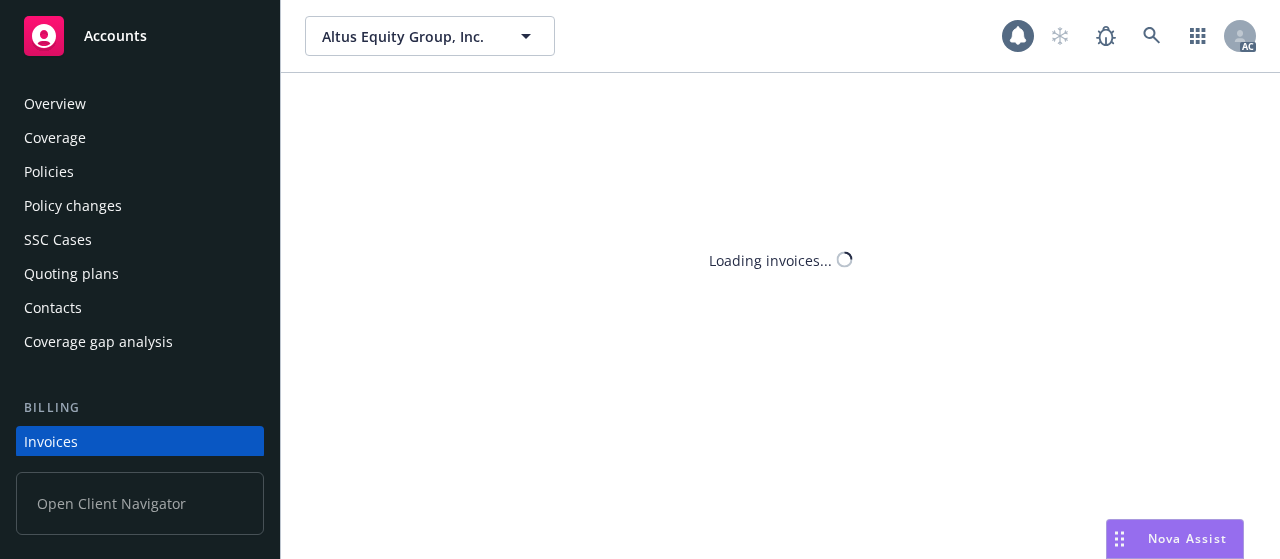 scroll, scrollTop: 130, scrollLeft: 0, axis: vertical 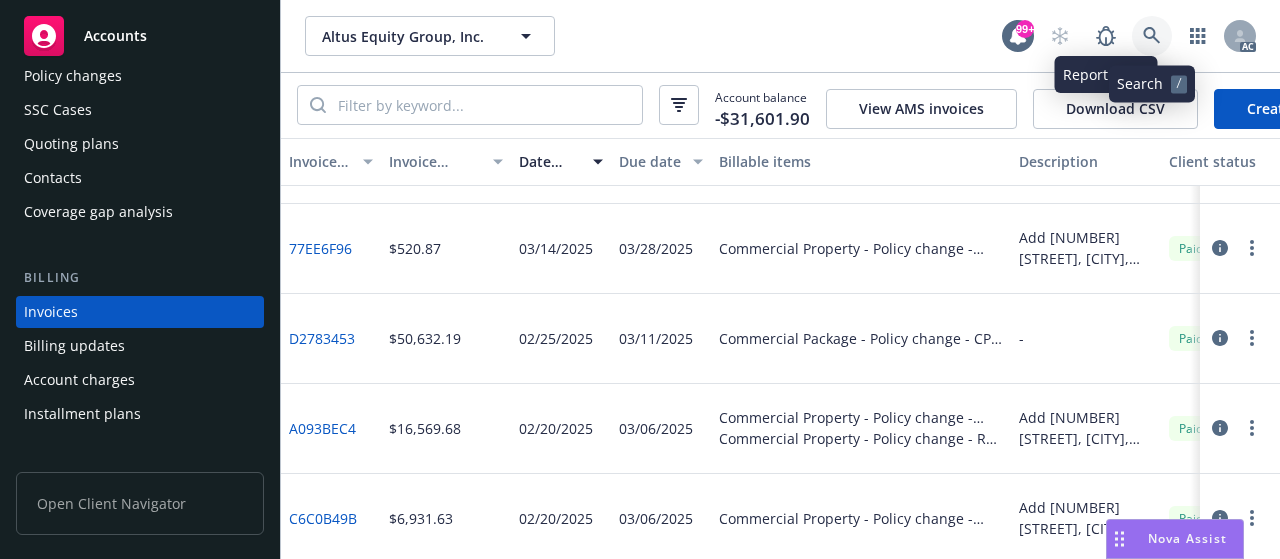 click 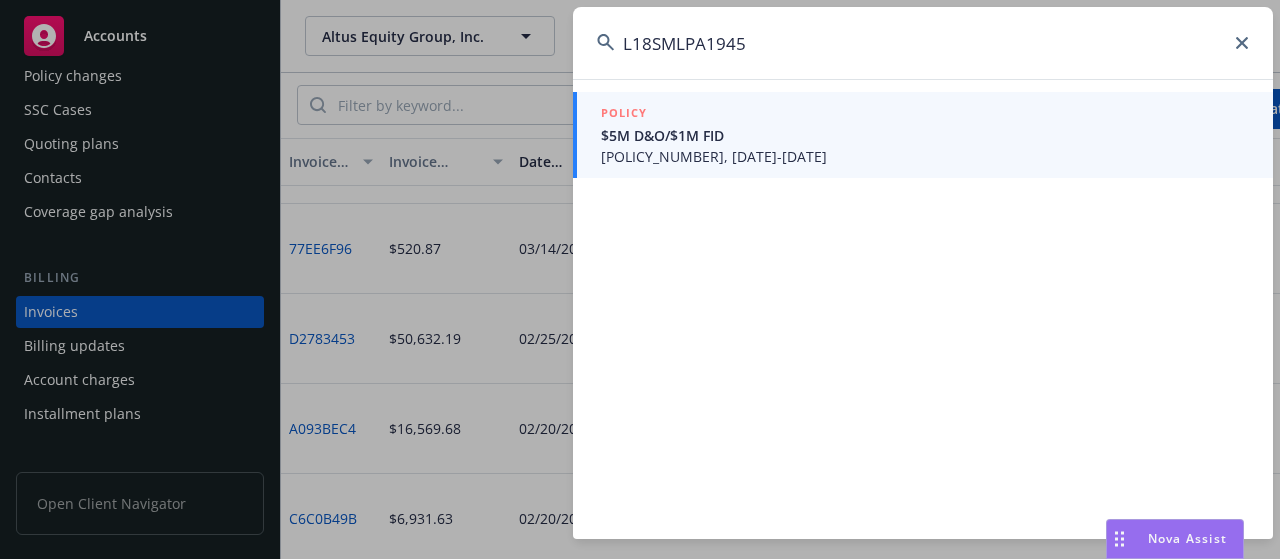 type on "L18SMLPA1945" 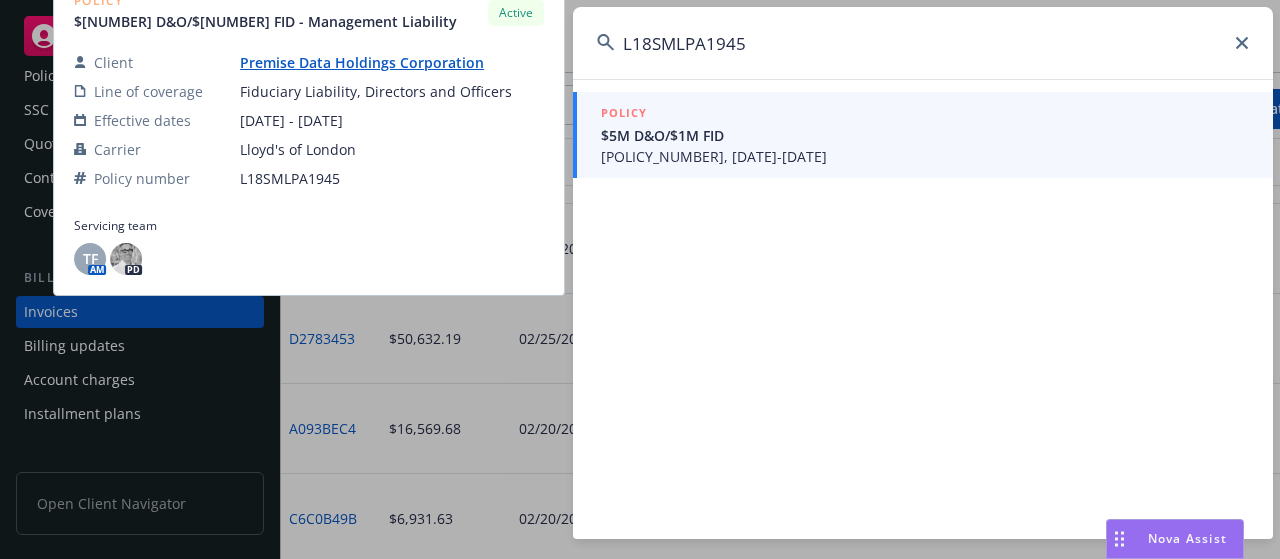 click on "[POLICY_NUMBER], [DATE]-[DATE]" at bounding box center [925, 156] 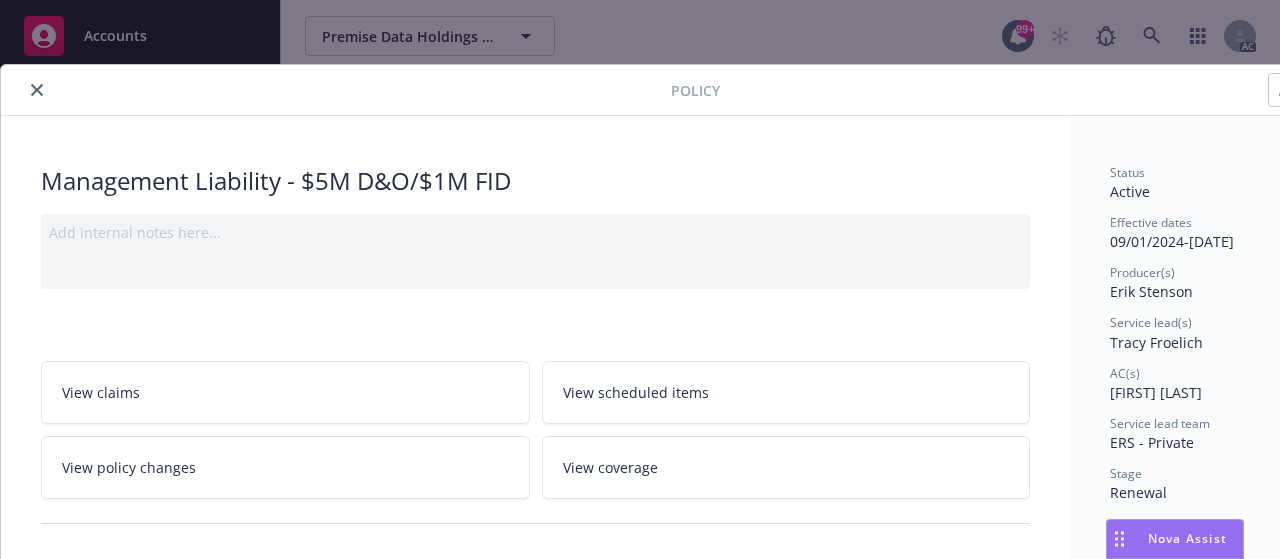 click 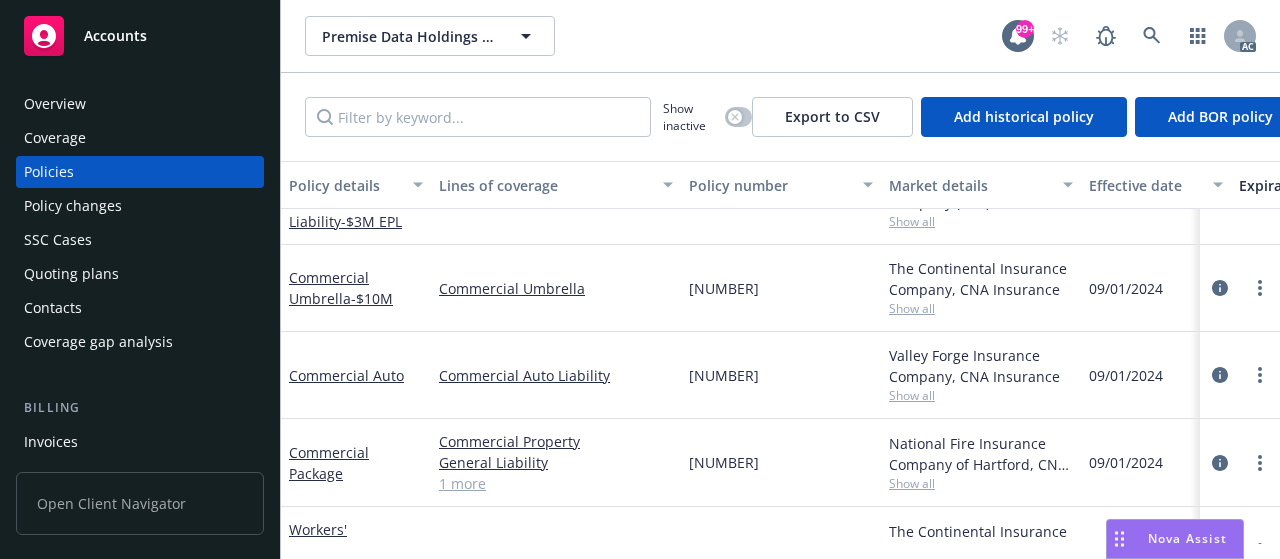 scroll, scrollTop: 500, scrollLeft: 0, axis: vertical 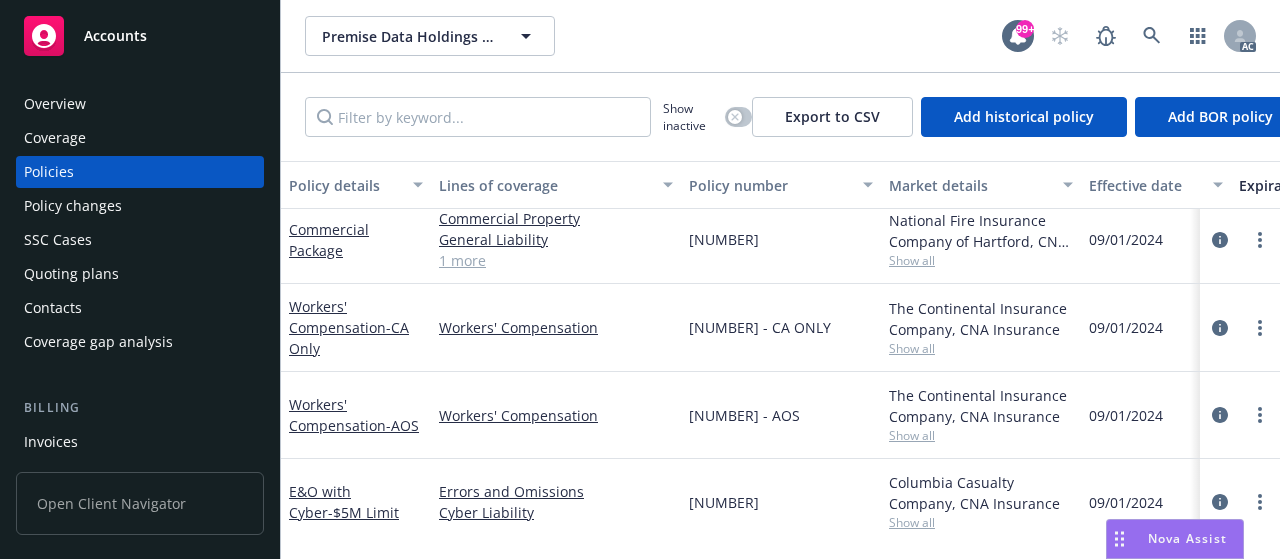 click on "Invoices" at bounding box center [51, 442] 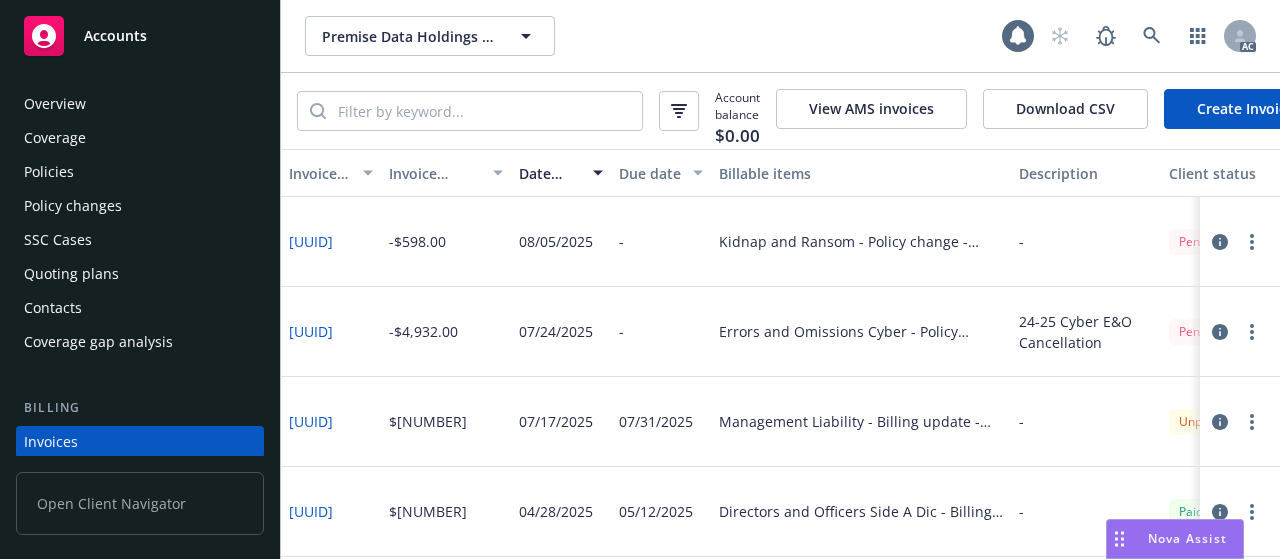 scroll, scrollTop: 130, scrollLeft: 0, axis: vertical 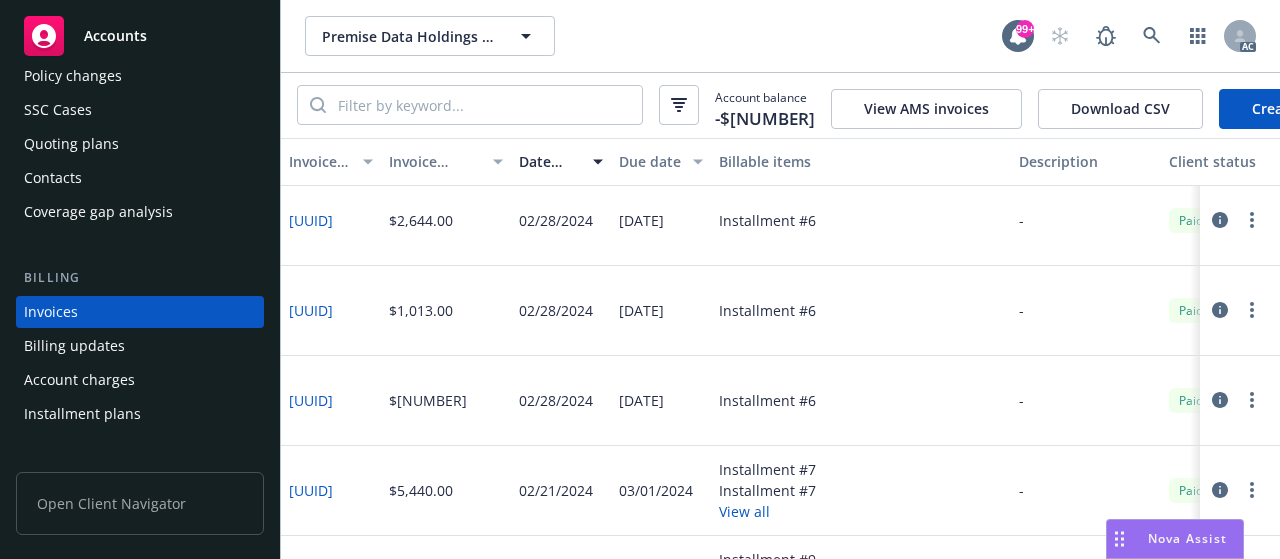 click on "Invoice amount" at bounding box center [435, 161] 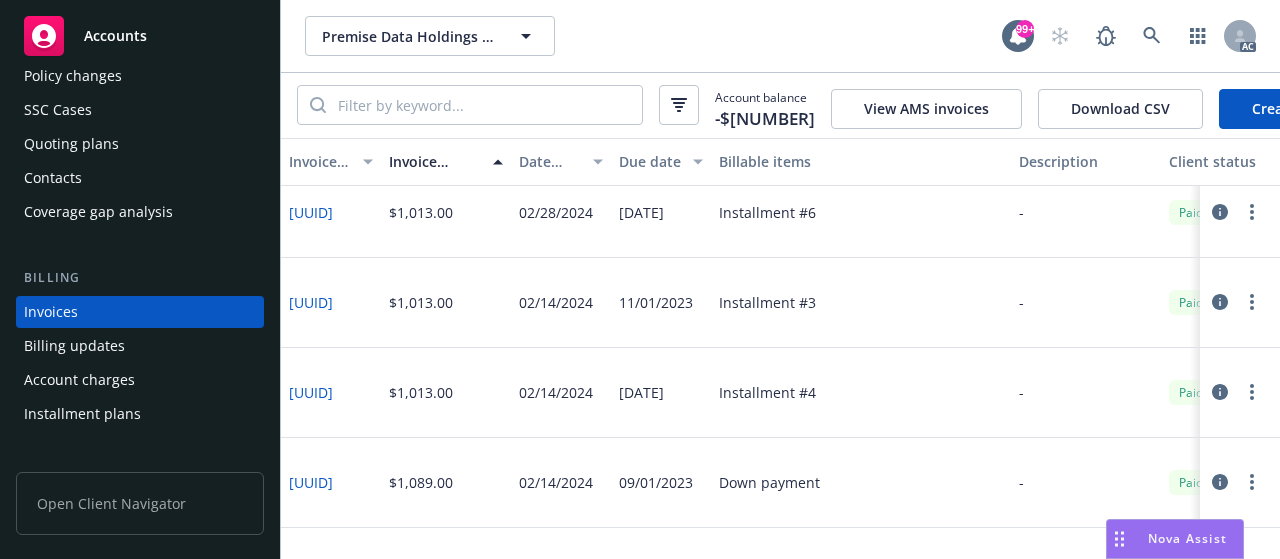scroll, scrollTop: 1980, scrollLeft: 0, axis: vertical 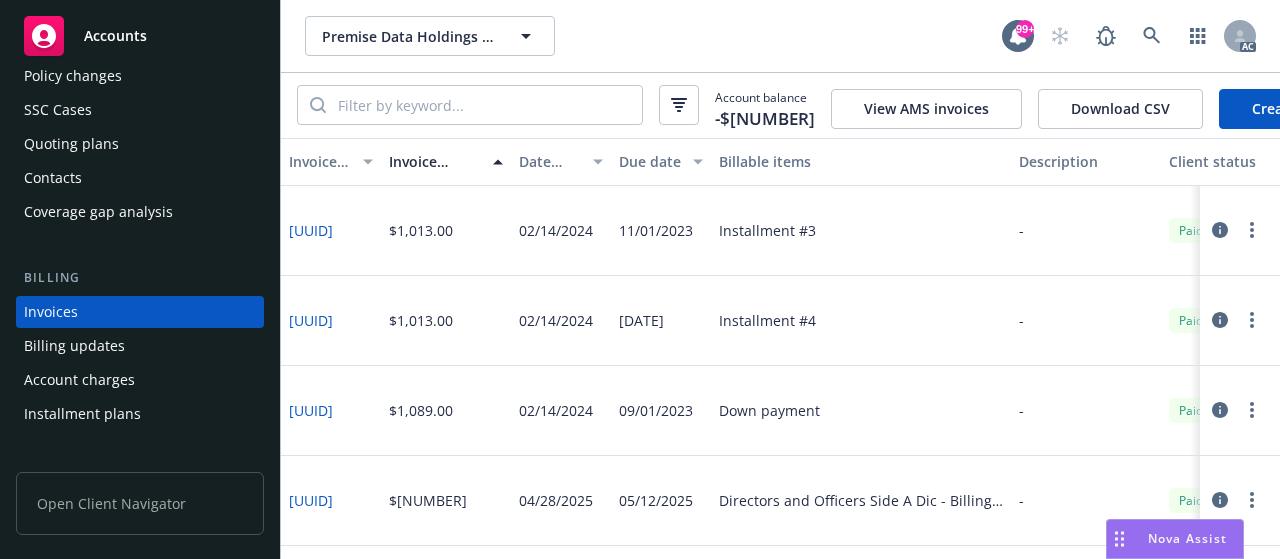 click on "Invoice amount" at bounding box center [435, 161] 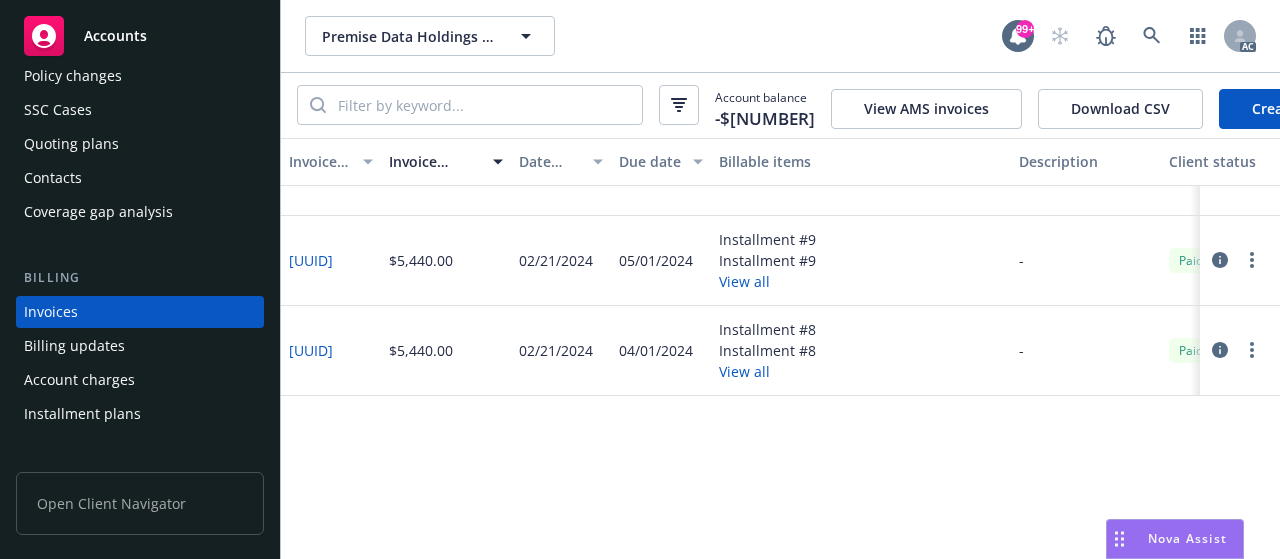 scroll, scrollTop: 0, scrollLeft: 0, axis: both 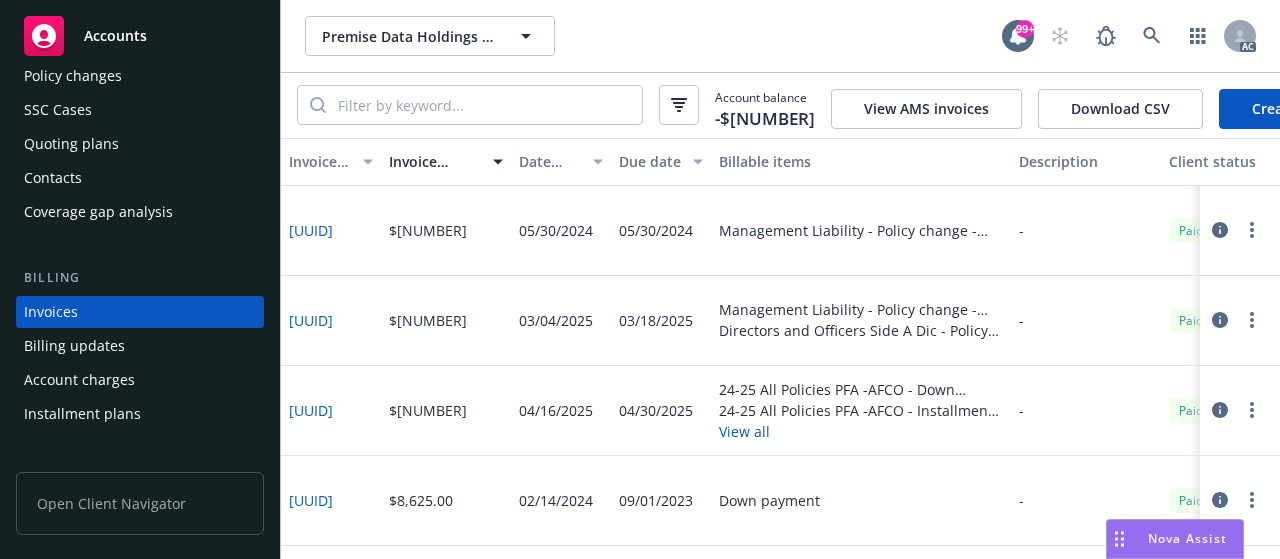click on "Invoice amount" at bounding box center (435, 161) 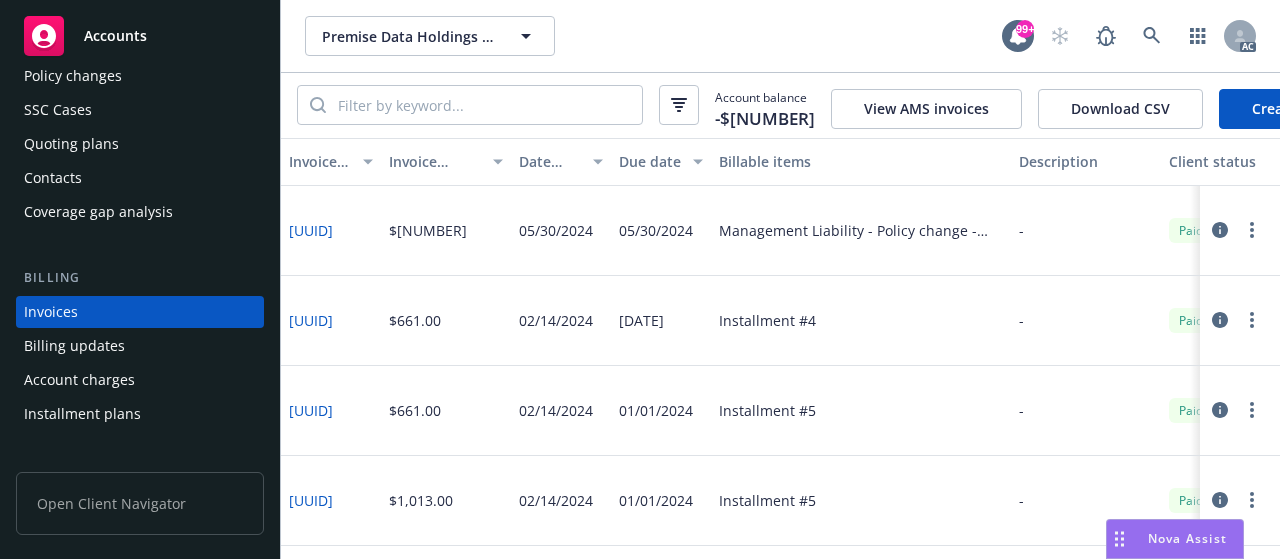 click on "Invoice amount" at bounding box center [435, 161] 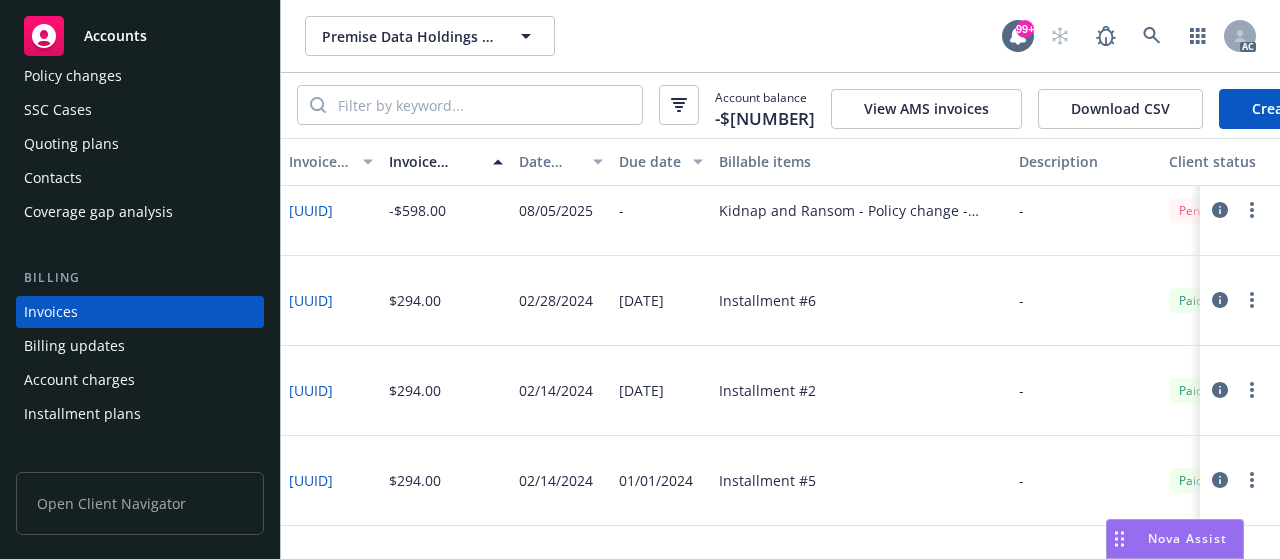 scroll, scrollTop: 400, scrollLeft: 0, axis: vertical 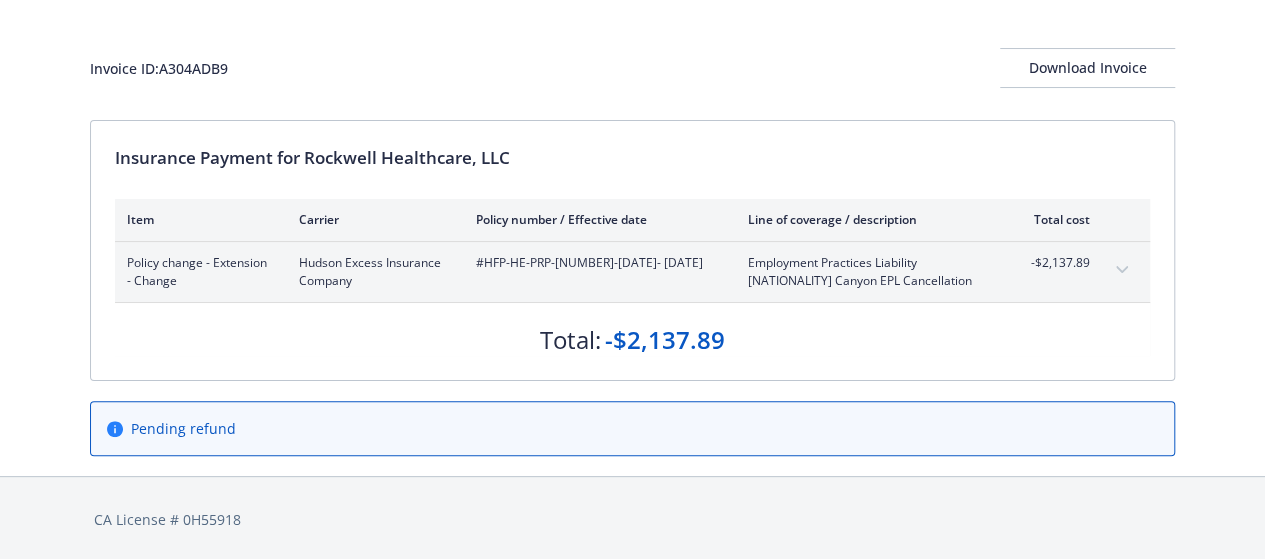 click 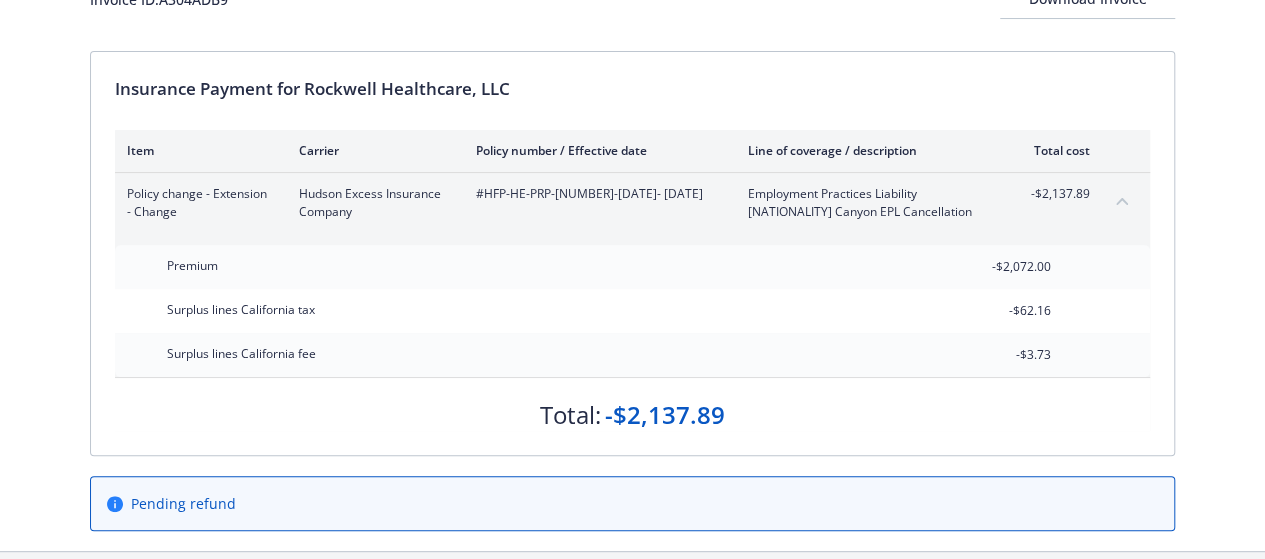 scroll, scrollTop: 188, scrollLeft: 0, axis: vertical 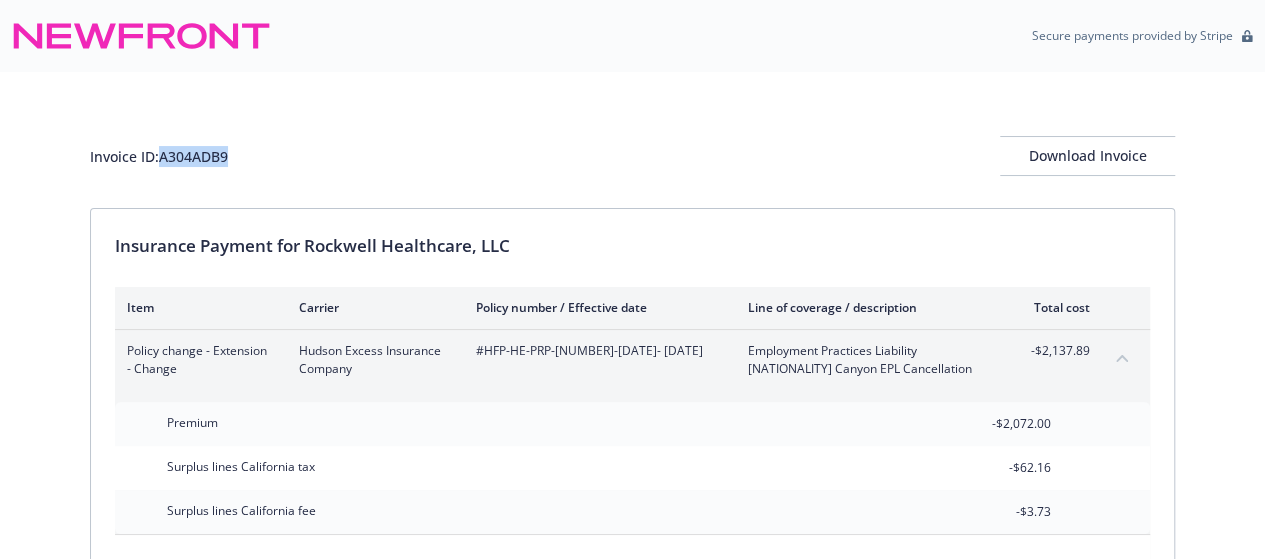 drag, startPoint x: 162, startPoint y: 151, endPoint x: 254, endPoint y: 156, distance: 92.13577 